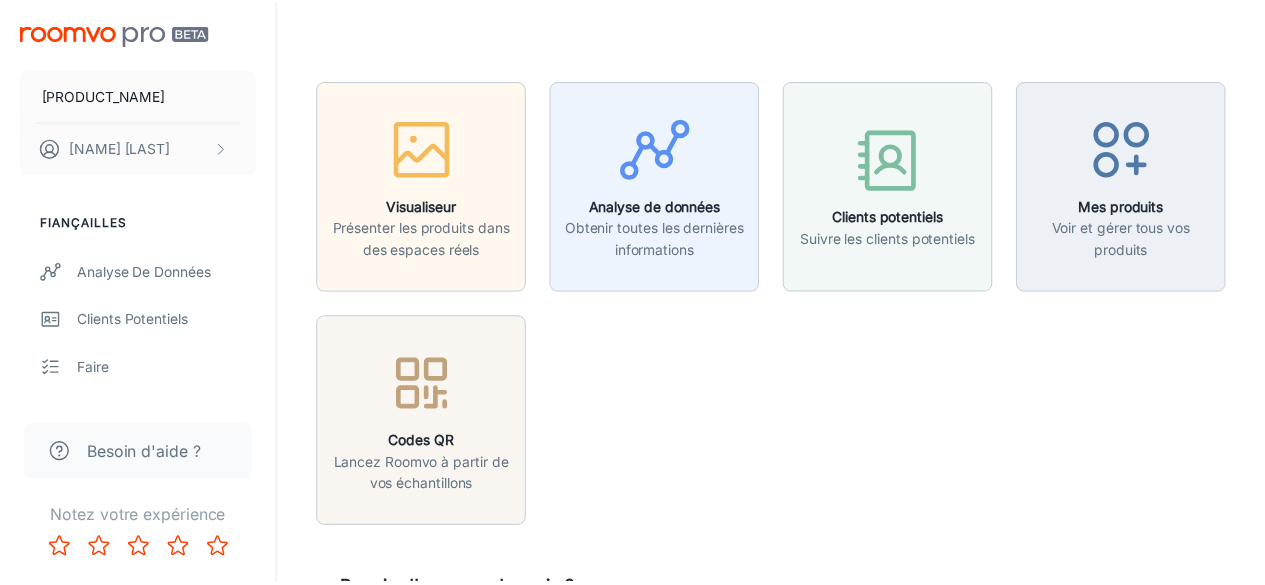 scroll, scrollTop: 0, scrollLeft: 0, axis: both 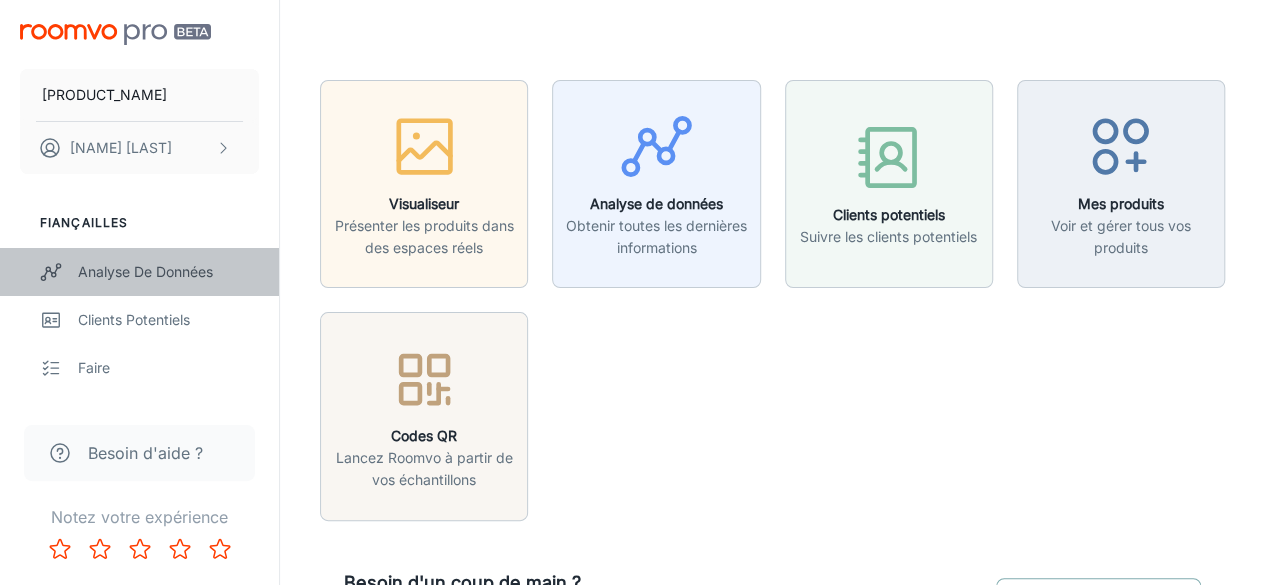 click on "Analyse de données" at bounding box center [139, 272] 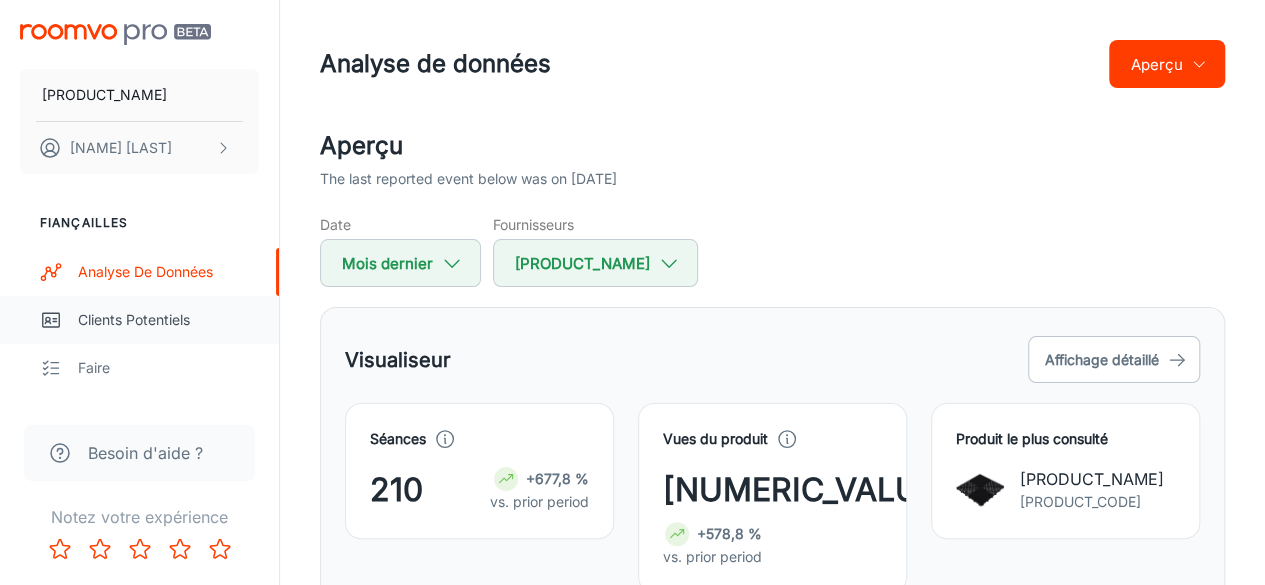 click on "Clients potentiels" at bounding box center (134, 319) 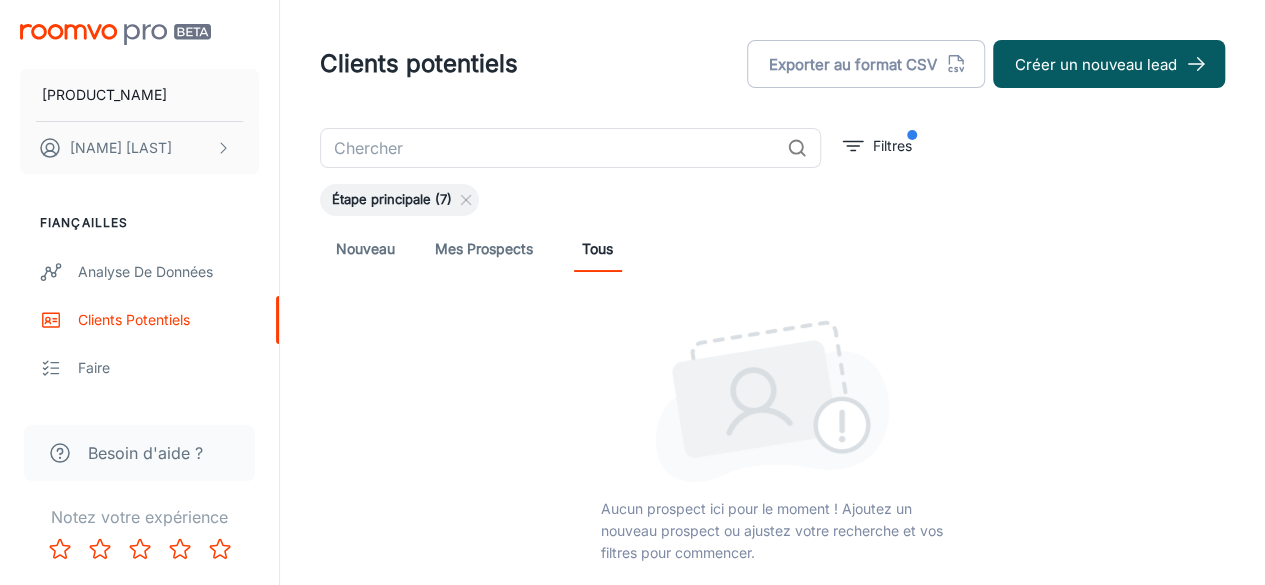 click on "Mes prospects" at bounding box center (484, 248) 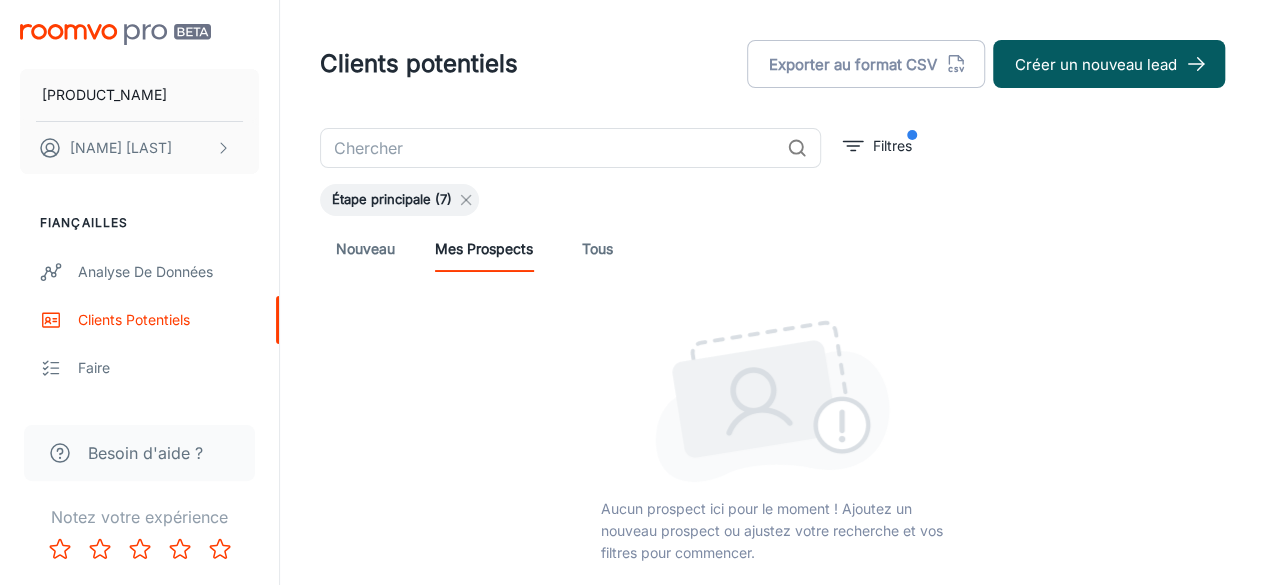 click 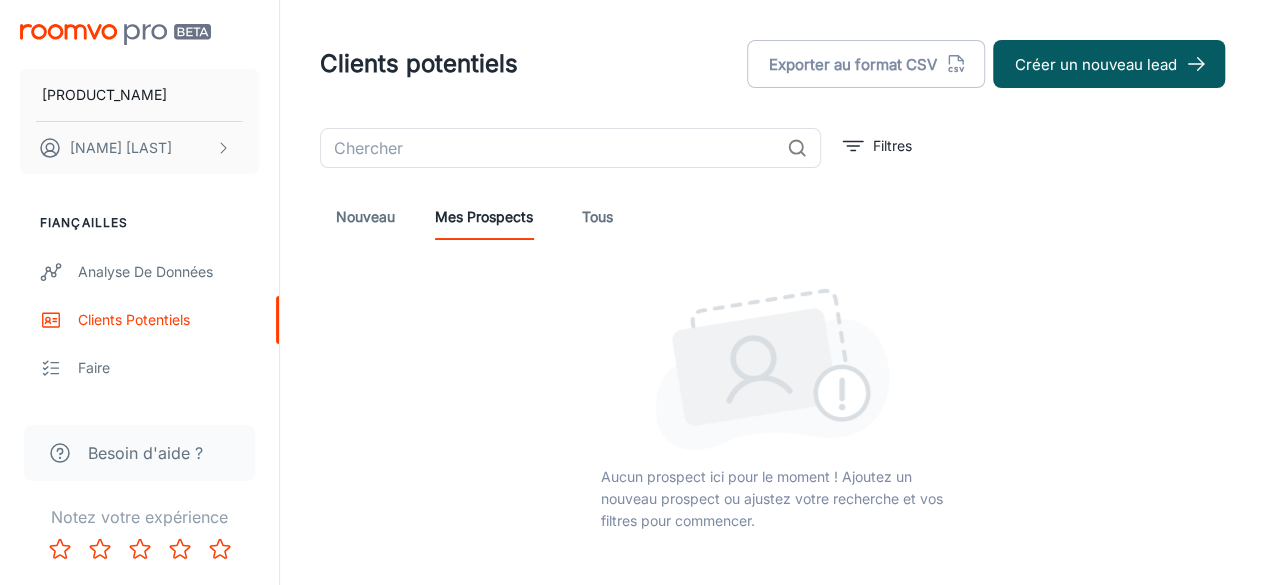 click on "Nouveau Mes prospects Tous" at bounding box center (772, 216) 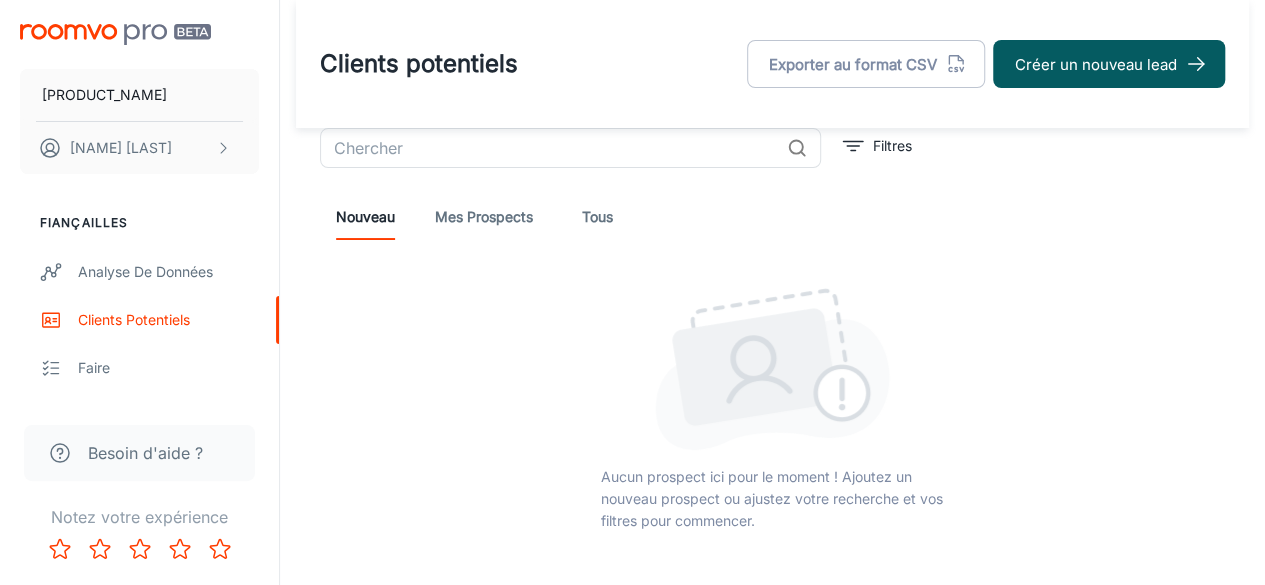 scroll, scrollTop: 115, scrollLeft: 0, axis: vertical 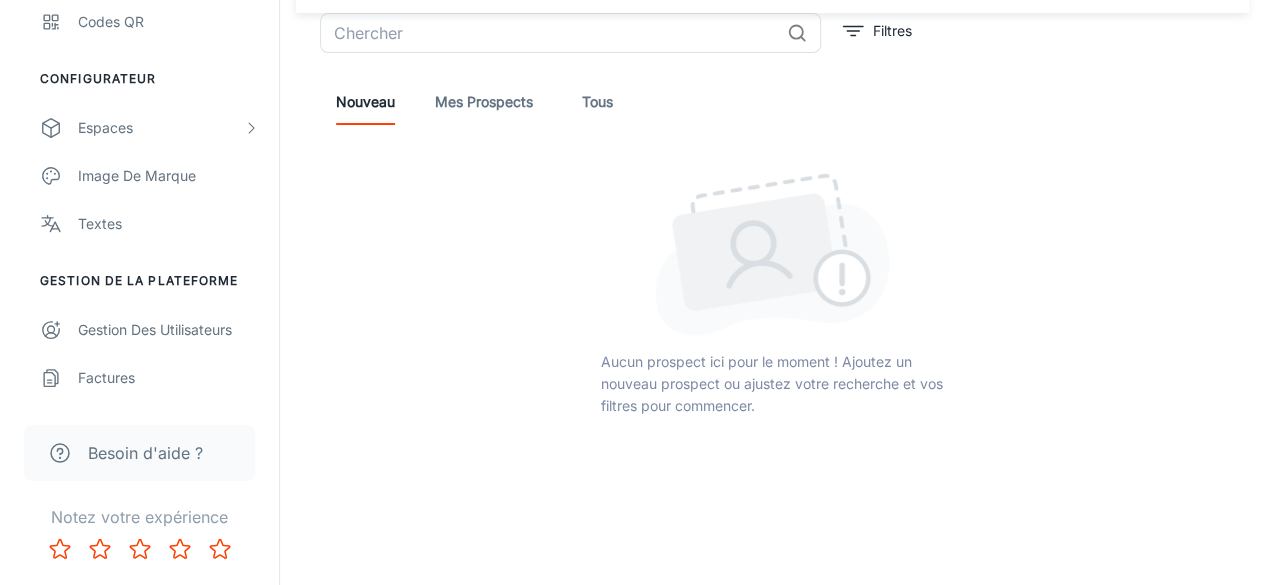 click on "Factures" at bounding box center (139, 378) 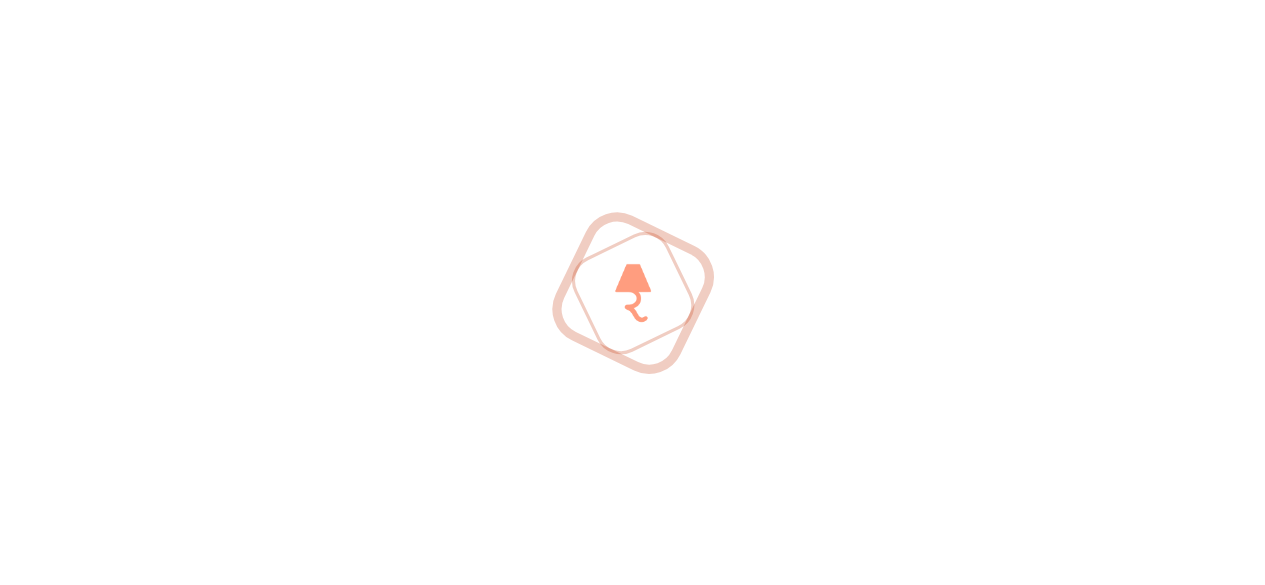 scroll, scrollTop: 0, scrollLeft: 0, axis: both 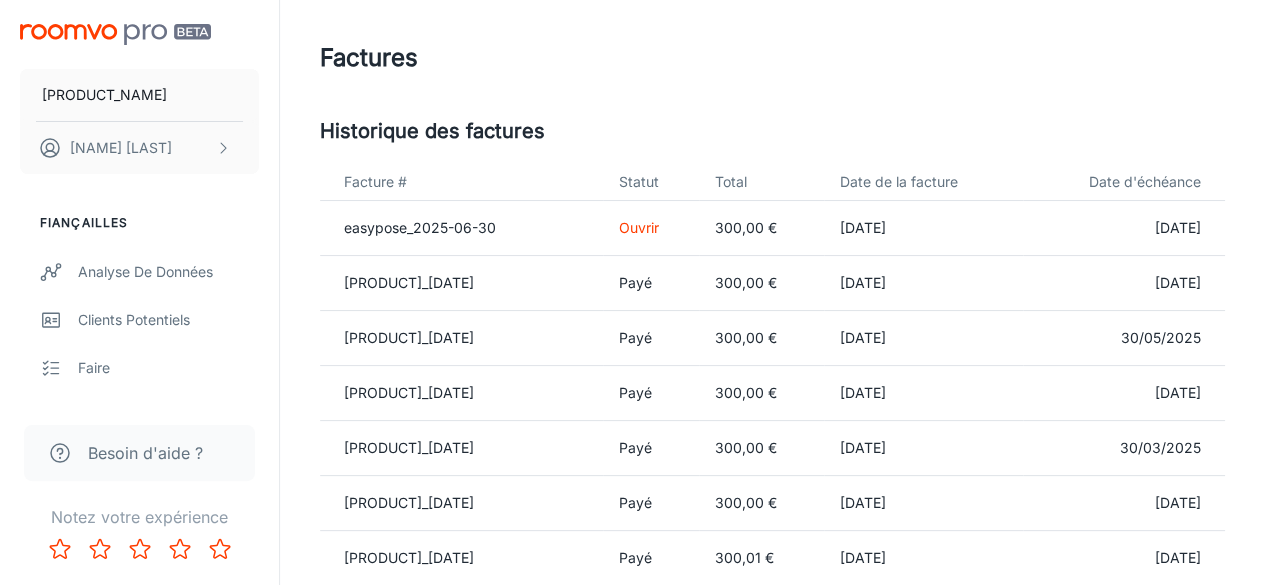 click on "Ouvrir" at bounding box center [639, 227] 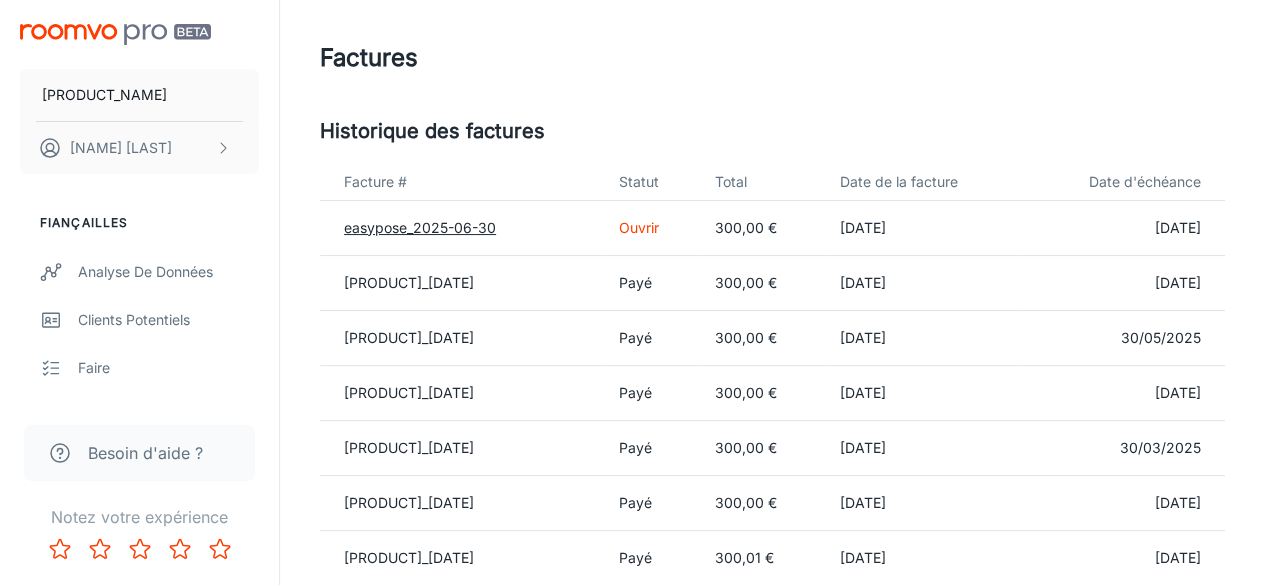 click on "easypose_2025-06-30" at bounding box center (420, 227) 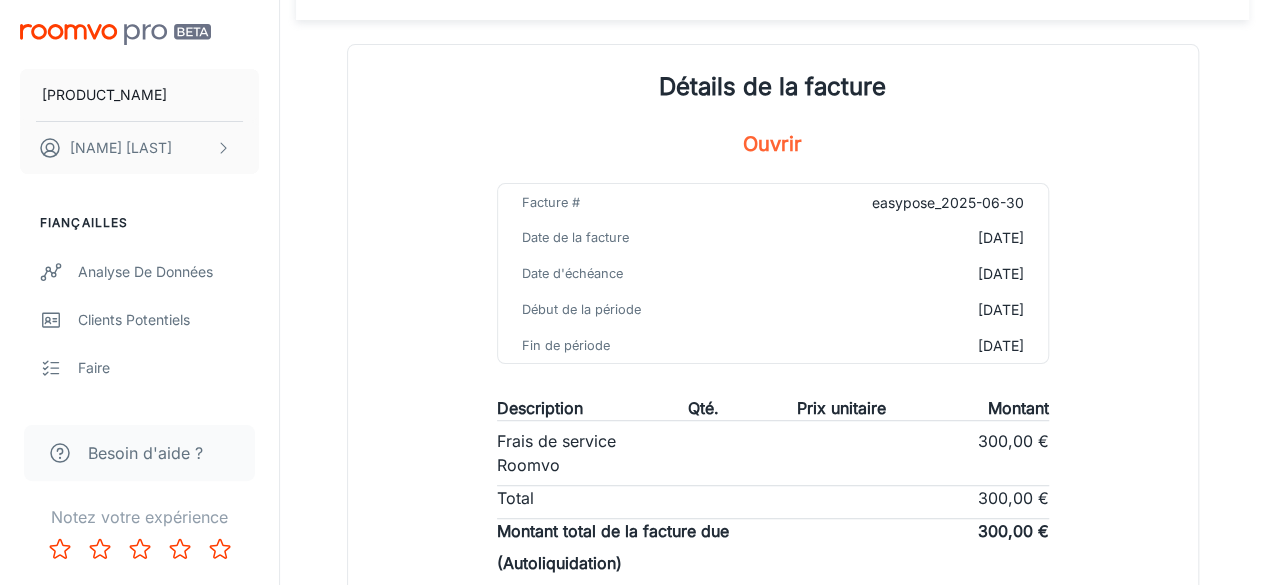scroll, scrollTop: 99, scrollLeft: 0, axis: vertical 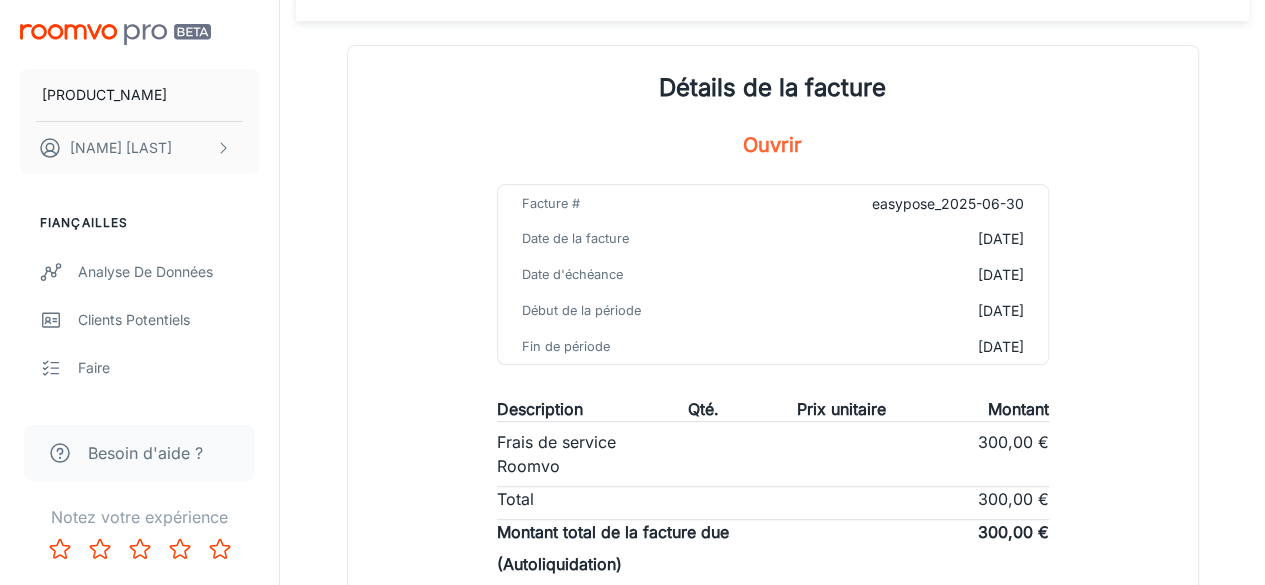 click on "easypose_2025-06-30" at bounding box center (948, 203) 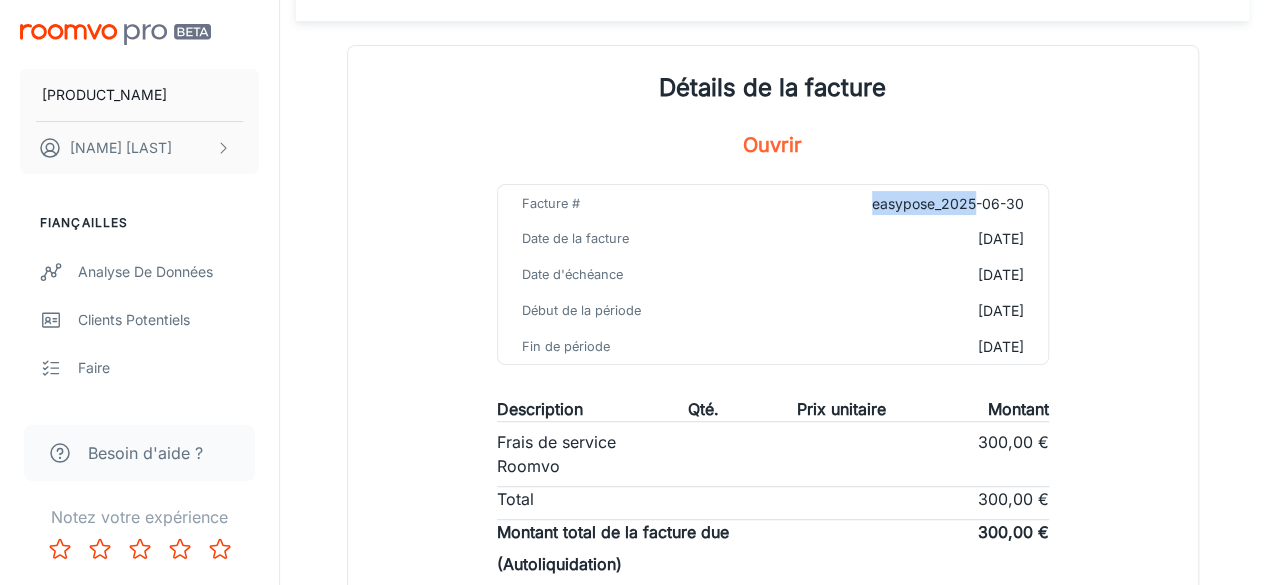 click on "easypose_2025-06-30" at bounding box center (948, 203) 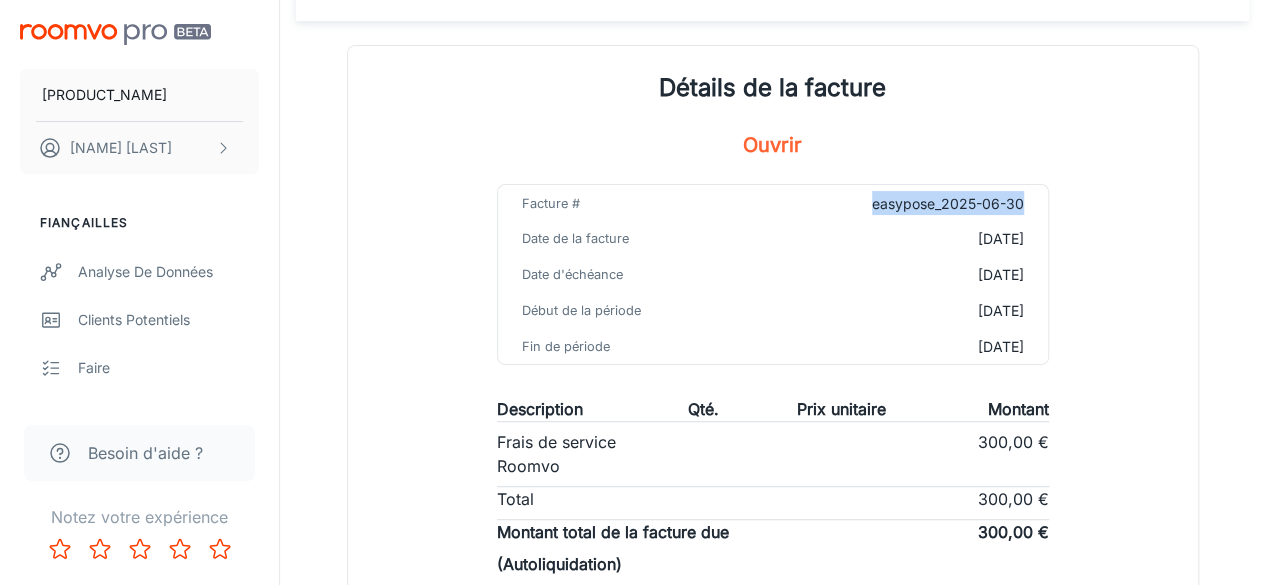 click on "easypose_2025-06-30" at bounding box center (948, 203) 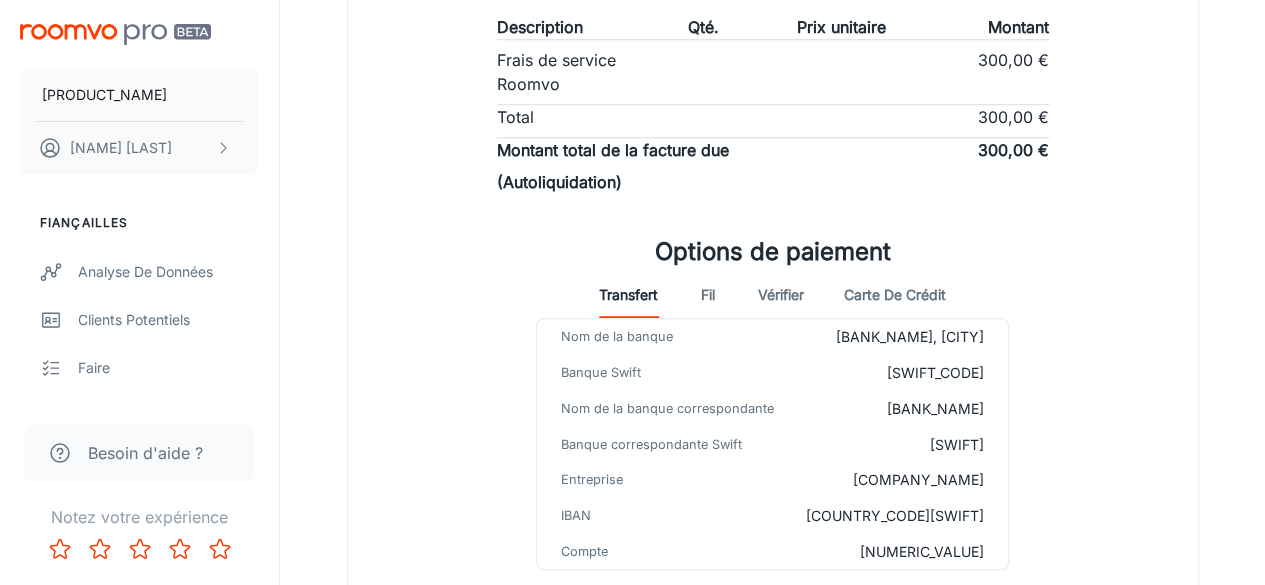 scroll, scrollTop: 489, scrollLeft: 0, axis: vertical 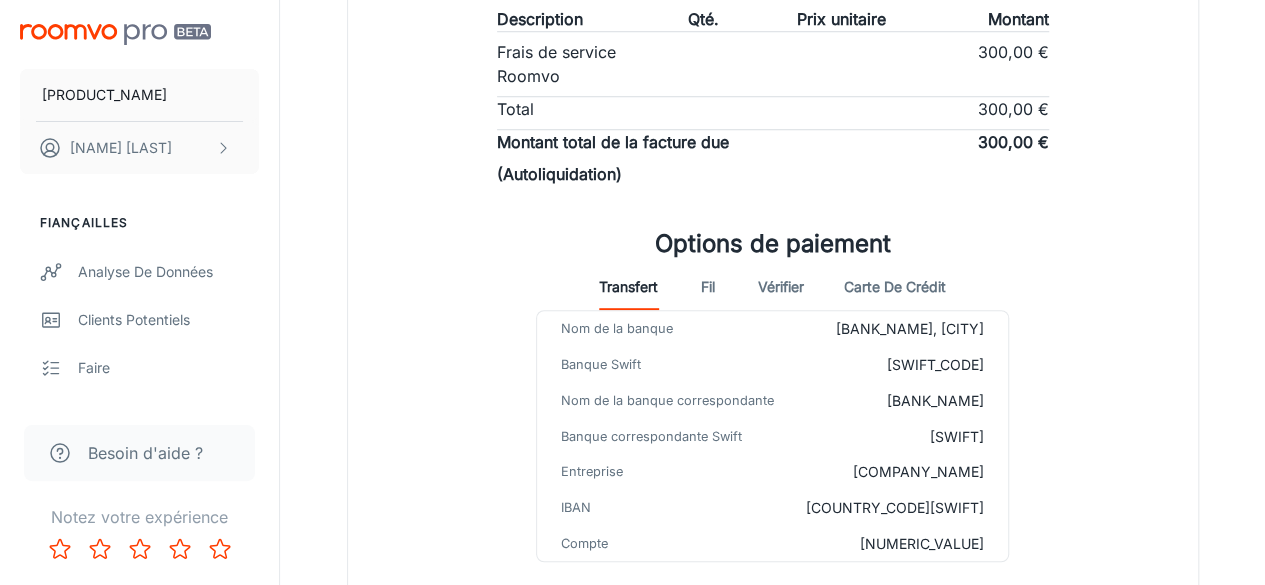 click on "Carte de crédit" at bounding box center (895, 285) 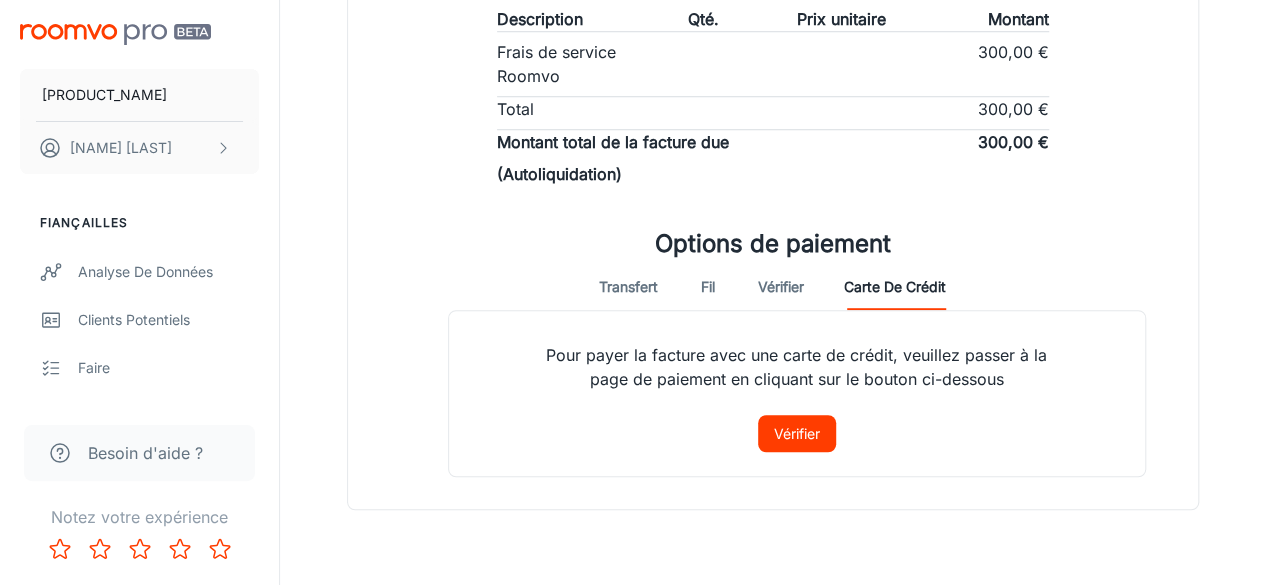 scroll, scrollTop: 538, scrollLeft: 0, axis: vertical 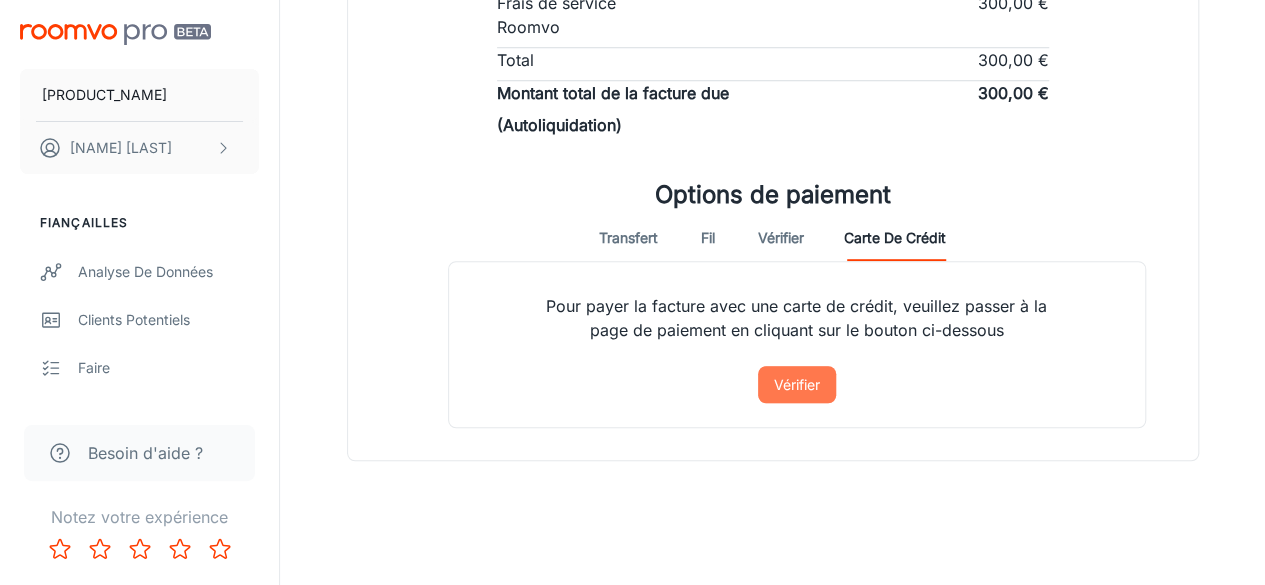 click on "Vérifier" at bounding box center [797, 384] 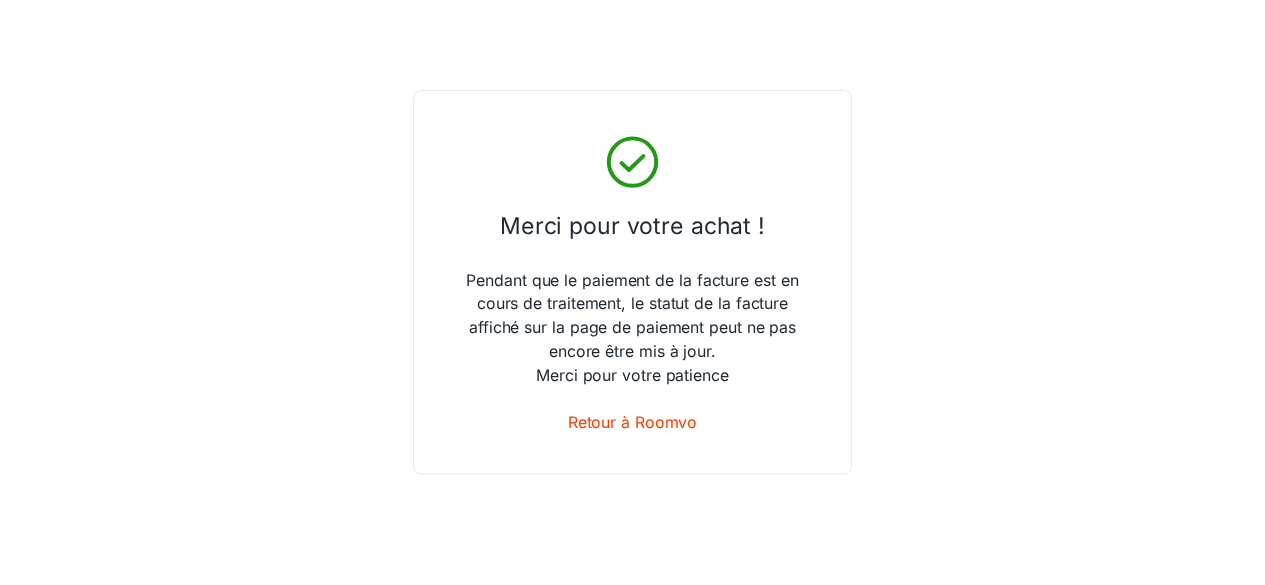 scroll, scrollTop: 0, scrollLeft: 0, axis: both 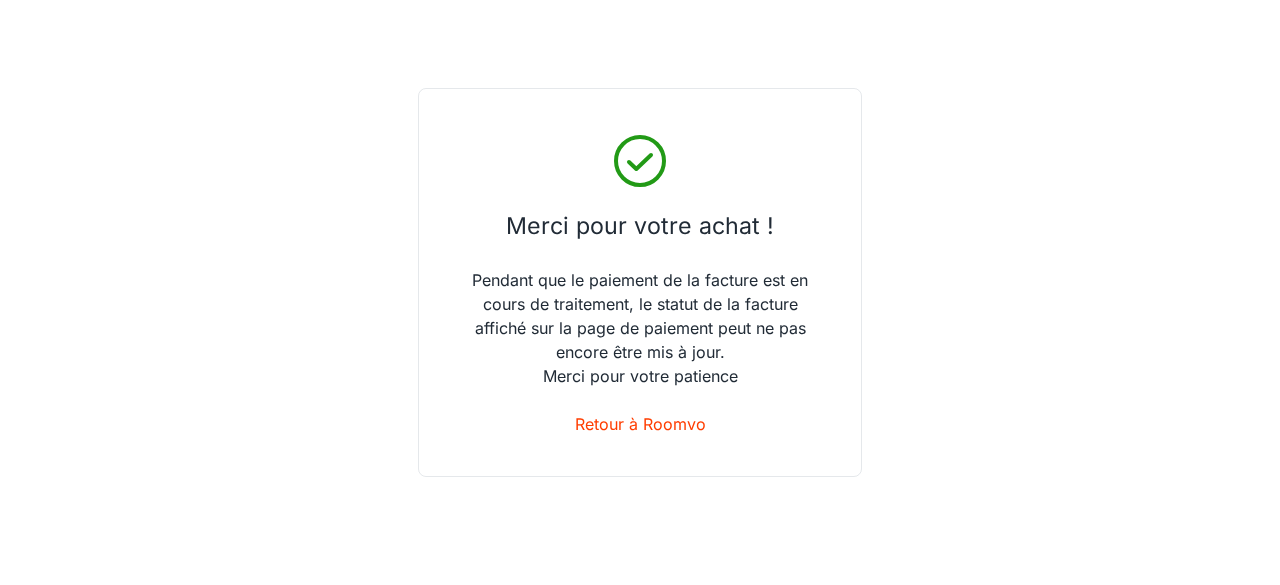 drag, startPoint x: 0, startPoint y: 0, endPoint x: 871, endPoint y: 364, distance: 944.00055 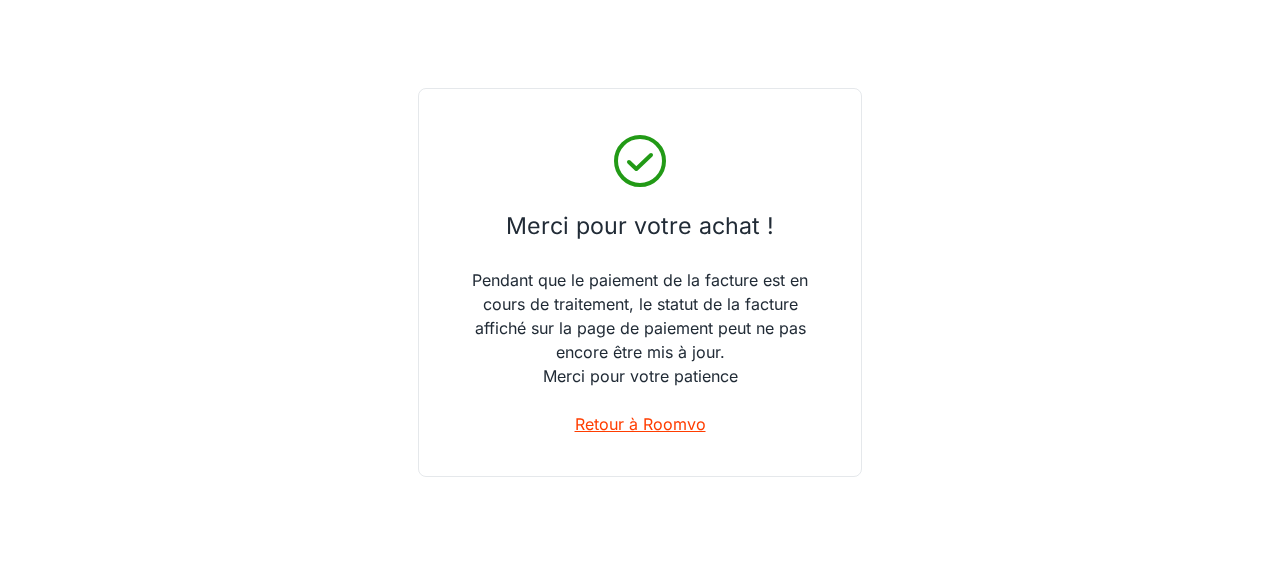 click on "Retour à Roomvo" at bounding box center (640, 424) 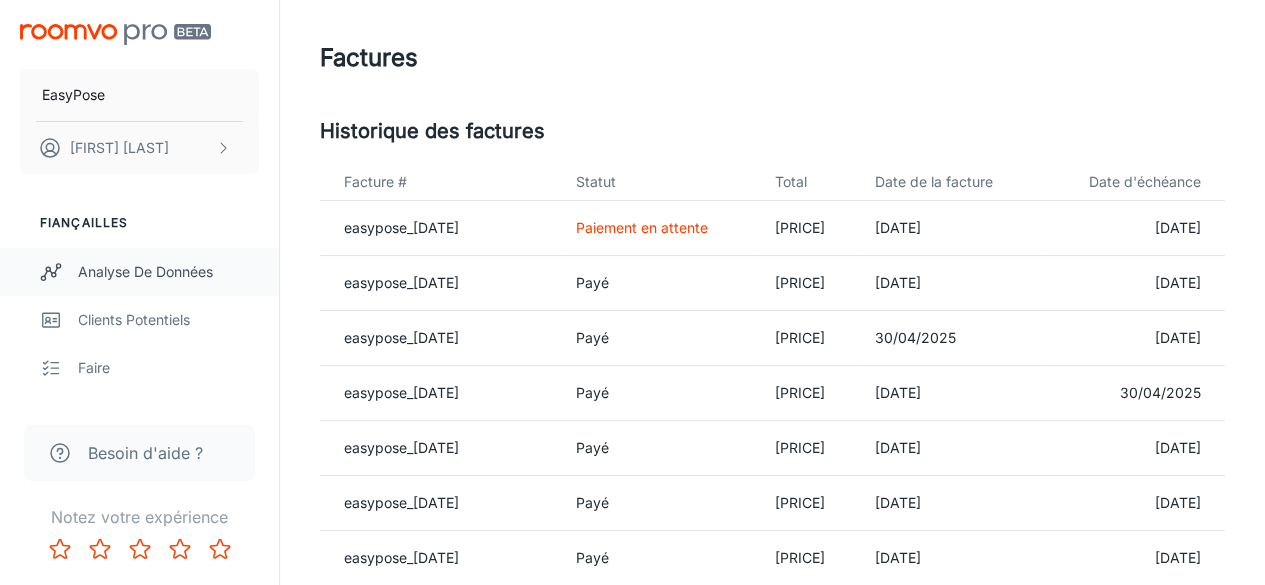 click on "Analyse de données" at bounding box center [168, 272] 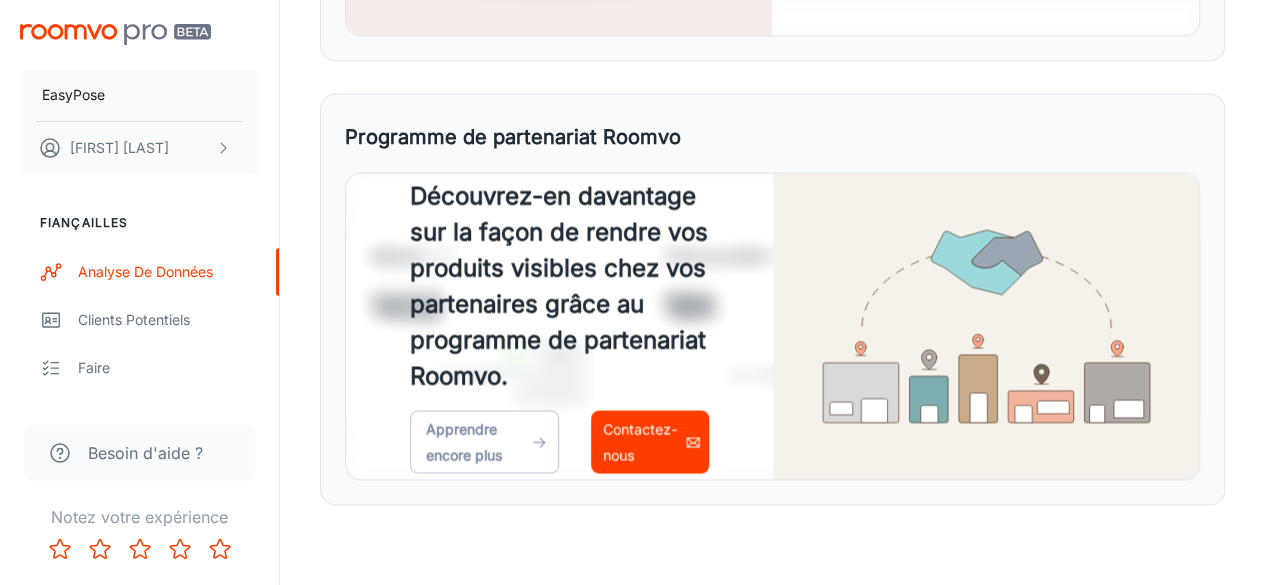 scroll, scrollTop: 1512, scrollLeft: 0, axis: vertical 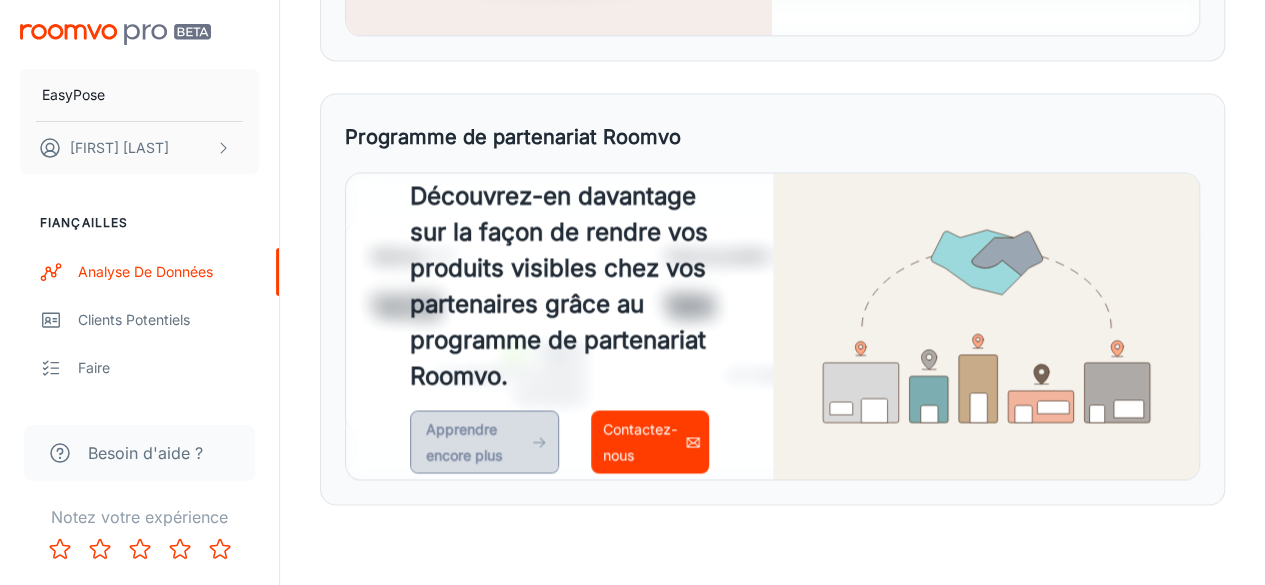 click on "Apprendre encore plus" at bounding box center [464, 442] 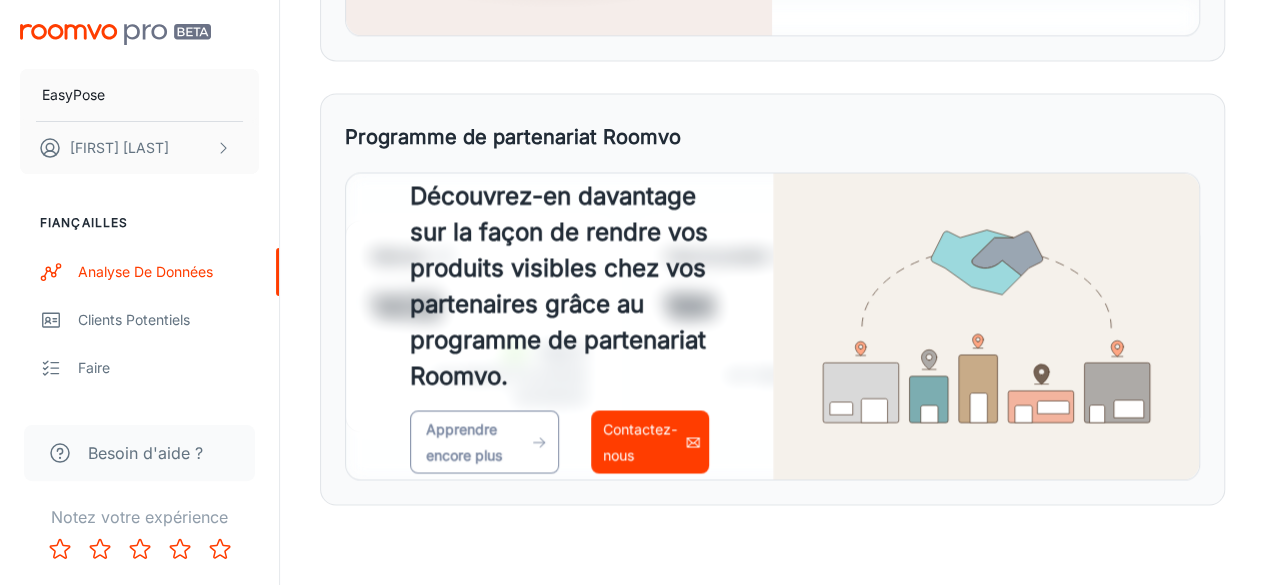 scroll, scrollTop: 1516, scrollLeft: 0, axis: vertical 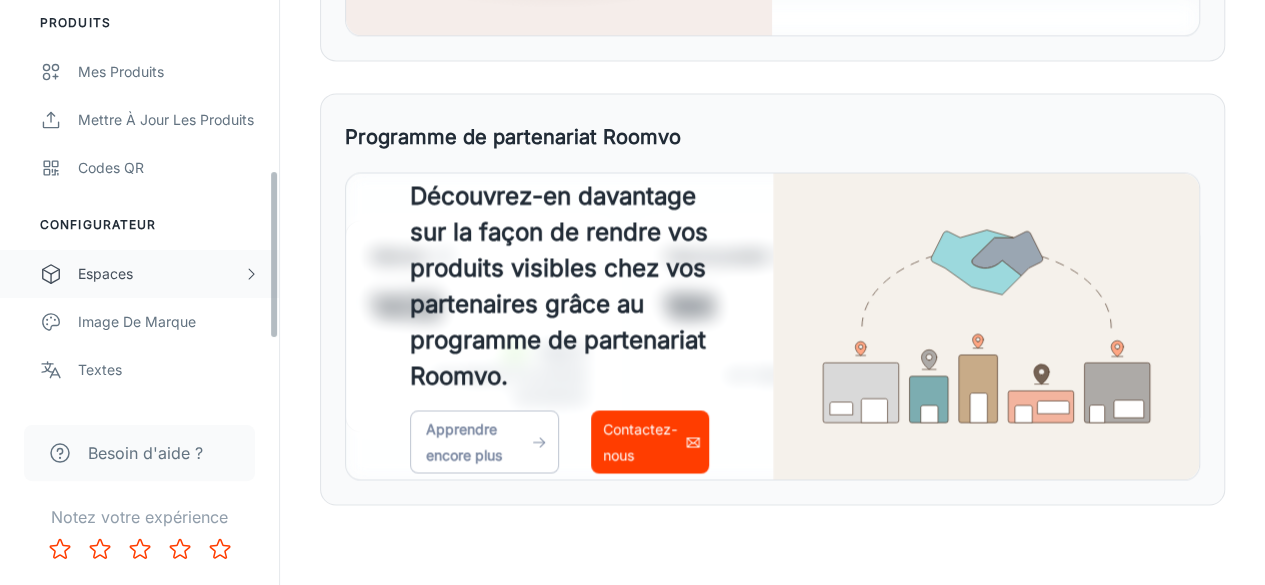 click on "Espaces" at bounding box center [139, 274] 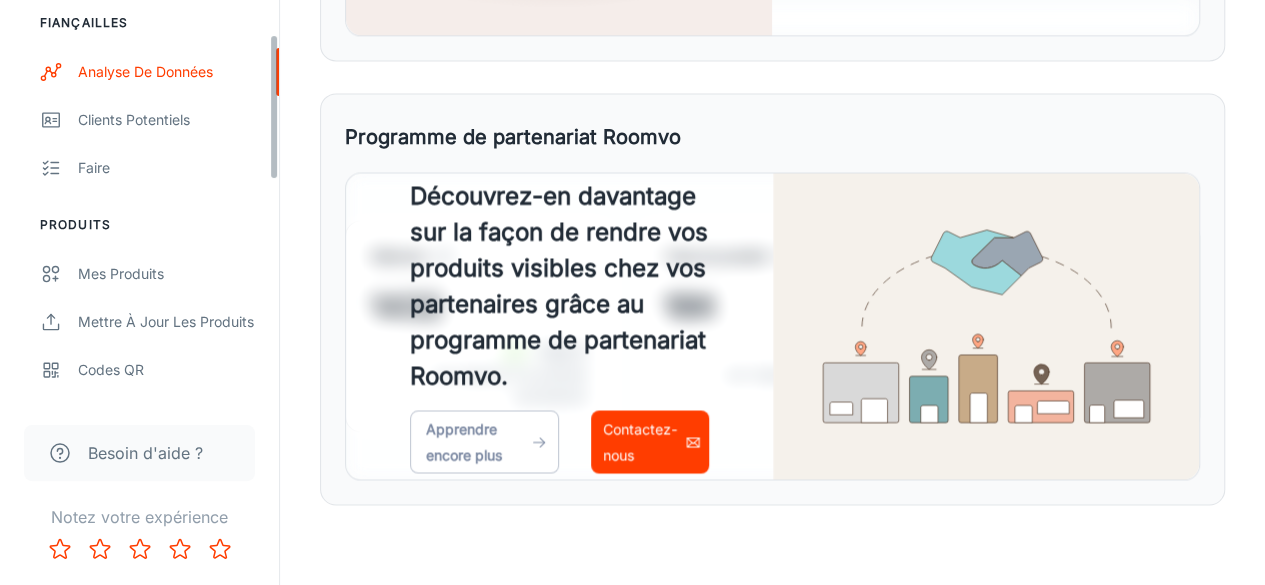 scroll, scrollTop: 0, scrollLeft: 0, axis: both 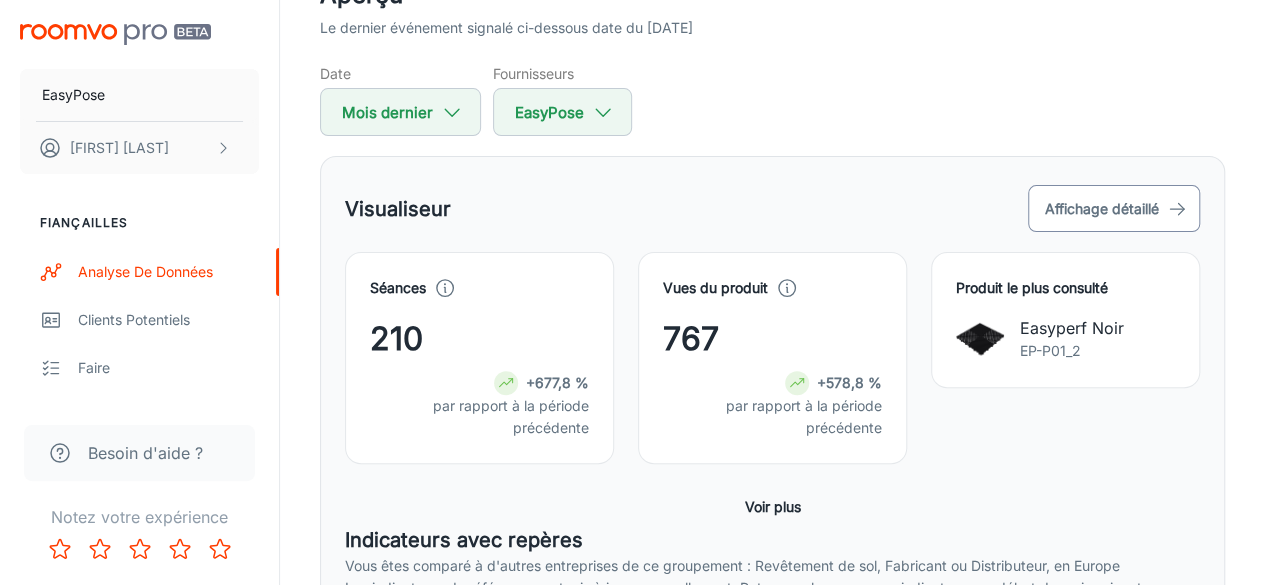 click on "Affichage détaillé" at bounding box center (1114, 208) 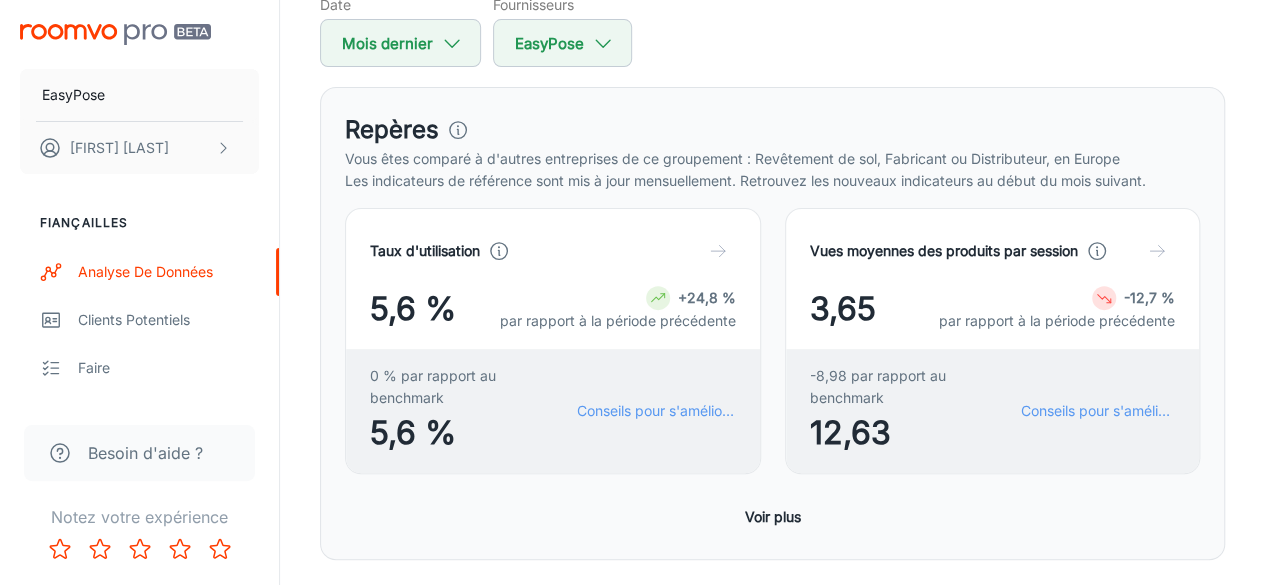 scroll, scrollTop: 221, scrollLeft: 0, axis: vertical 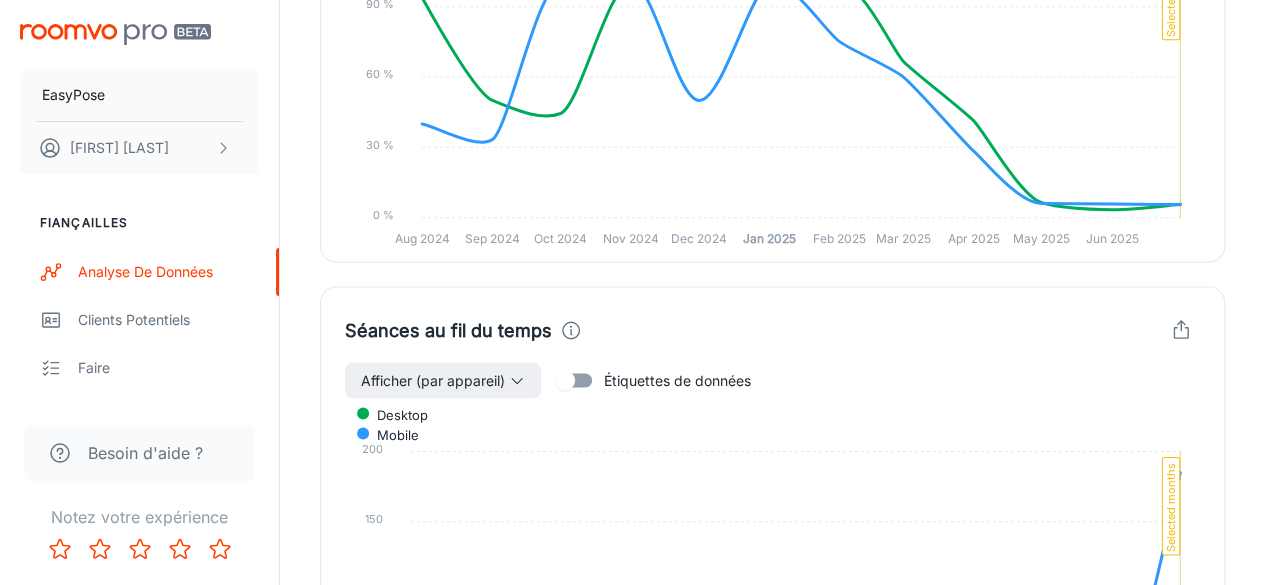 click on "desktop mobile" 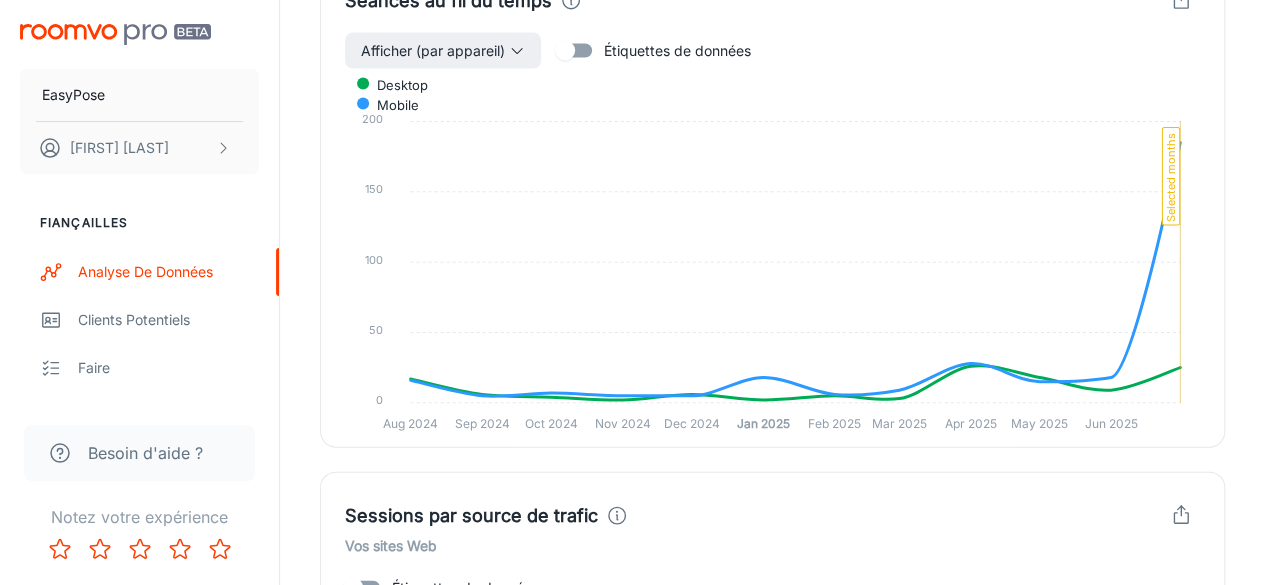 click on "Sessions par source de trafic Vos sites Web Étiquettes de données easy-pose.com easy-pose.com roomvo.com roomvo.com 250 250 200 200 150 150 100 100 50 50 0 0 1" at bounding box center [772, 728] 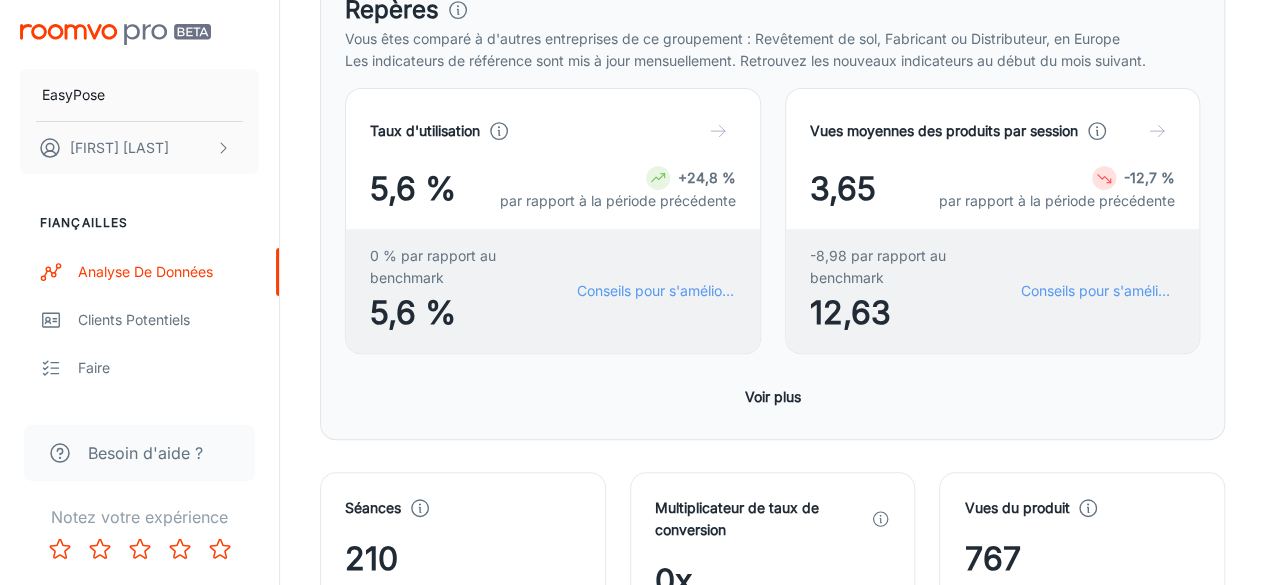 scroll, scrollTop: 0, scrollLeft: 0, axis: both 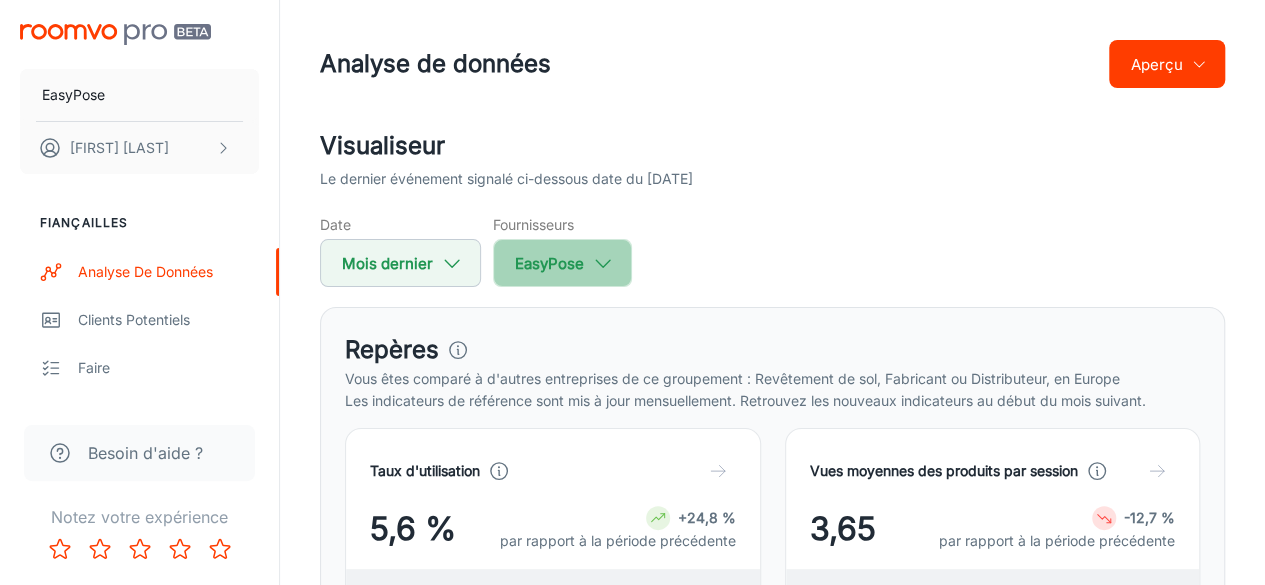 click on "[PRODUCT_NAME]" at bounding box center (562, 263) 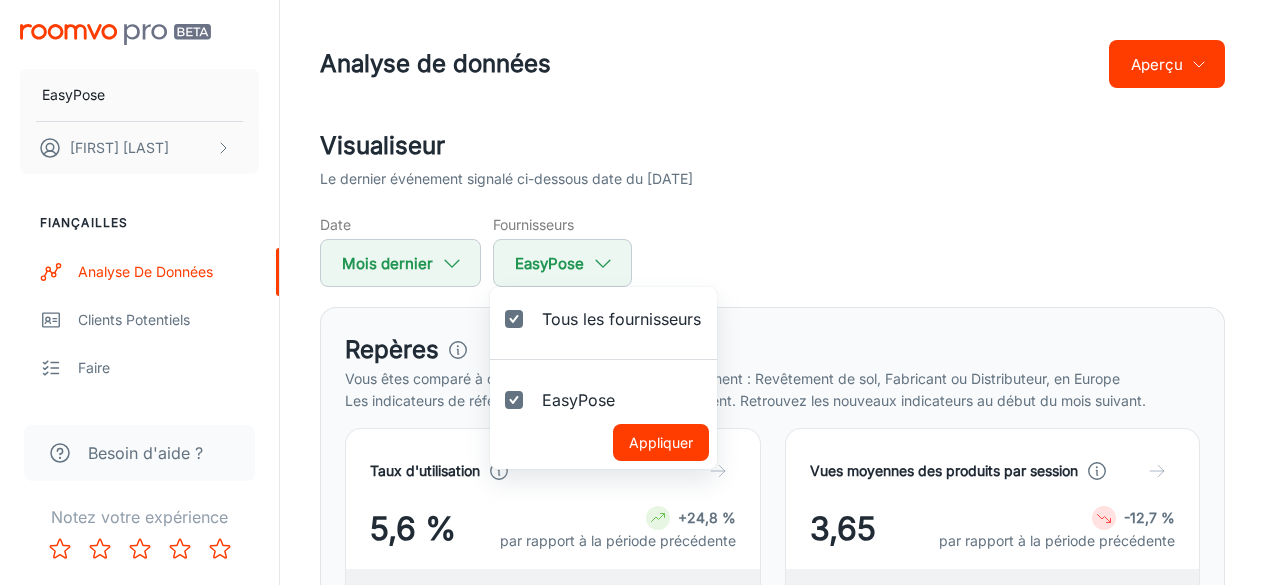 click at bounding box center [640, 292] 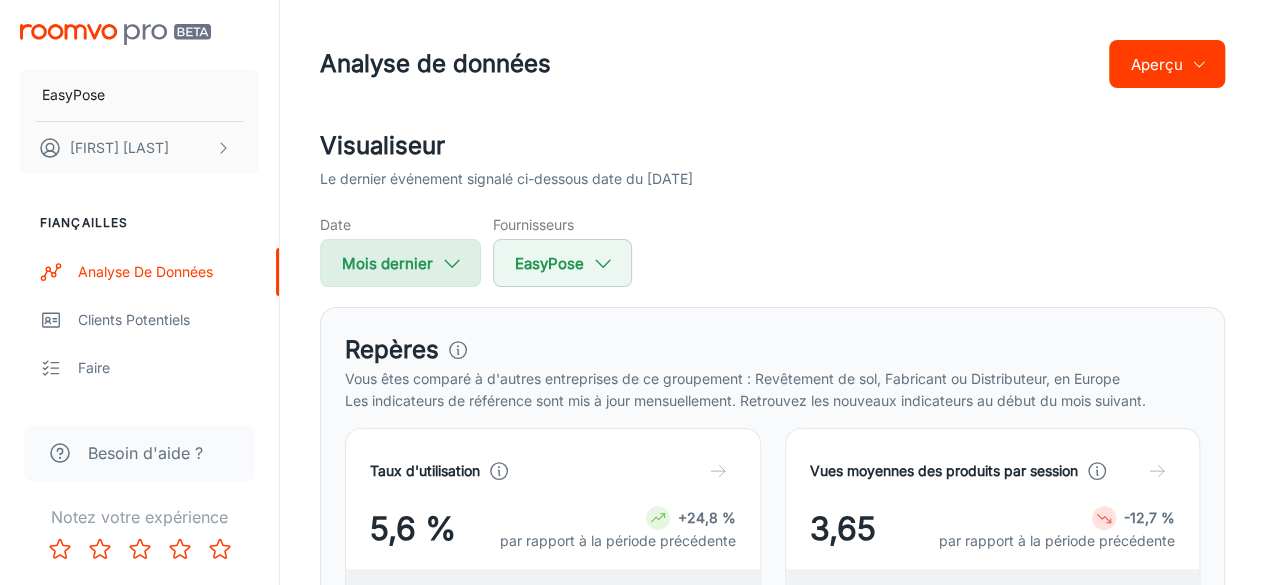 click 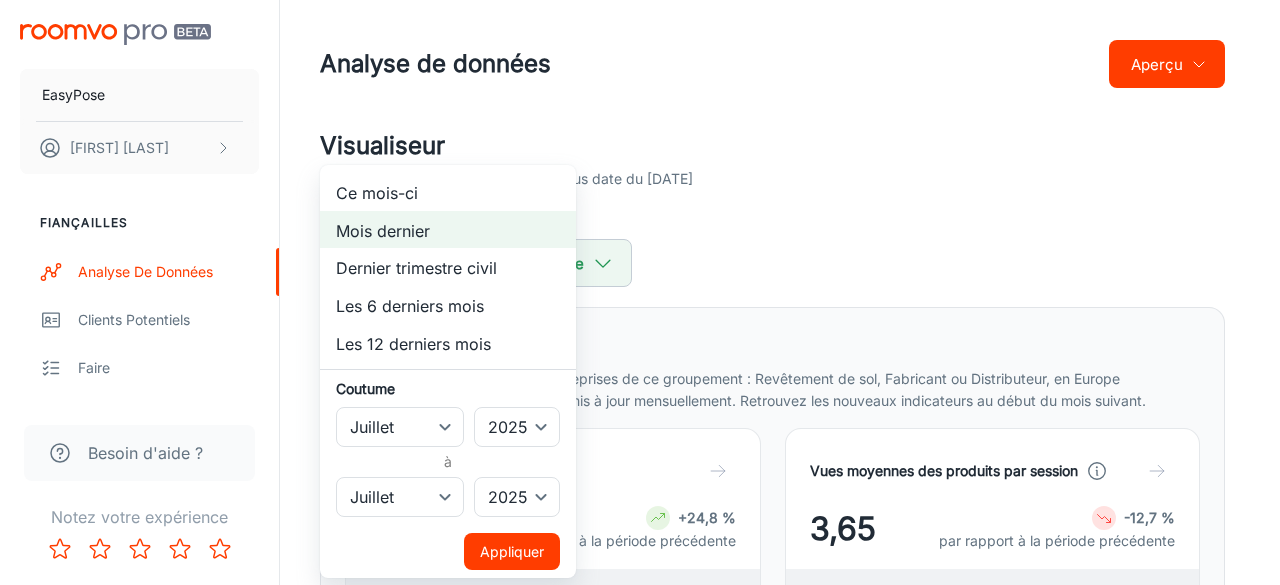 click at bounding box center (640, 292) 